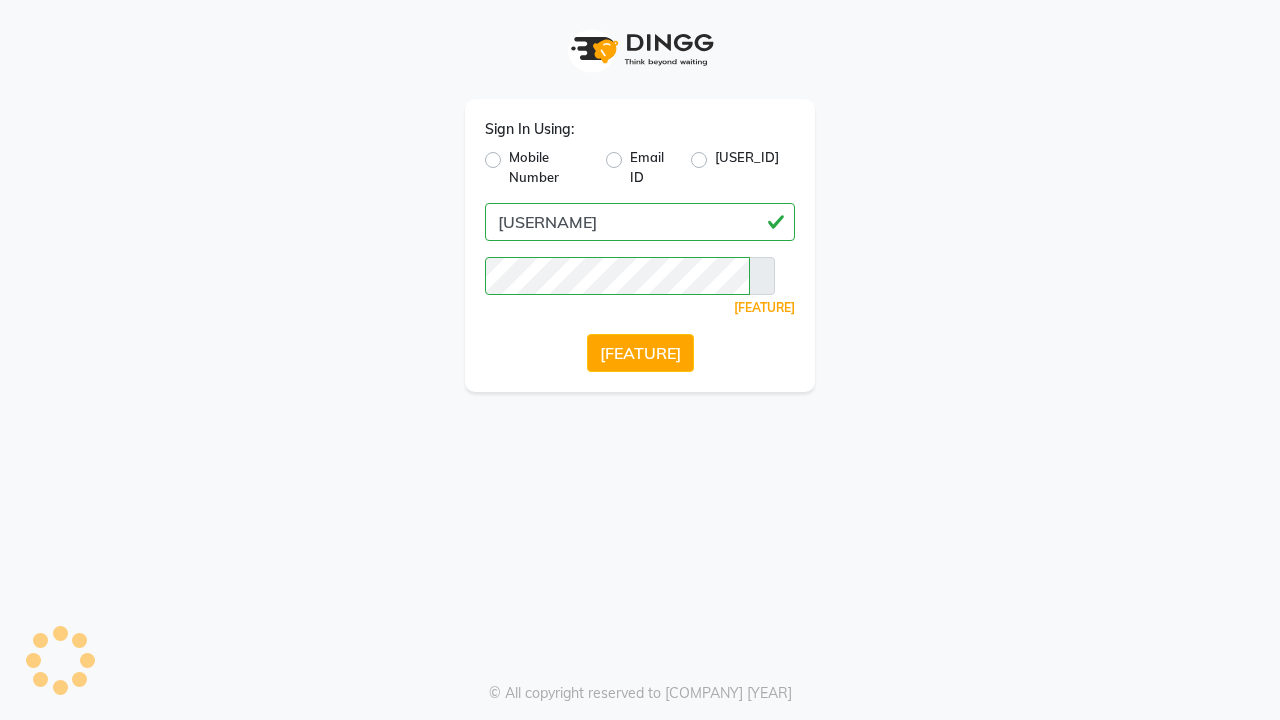 scroll, scrollTop: 0, scrollLeft: 0, axis: both 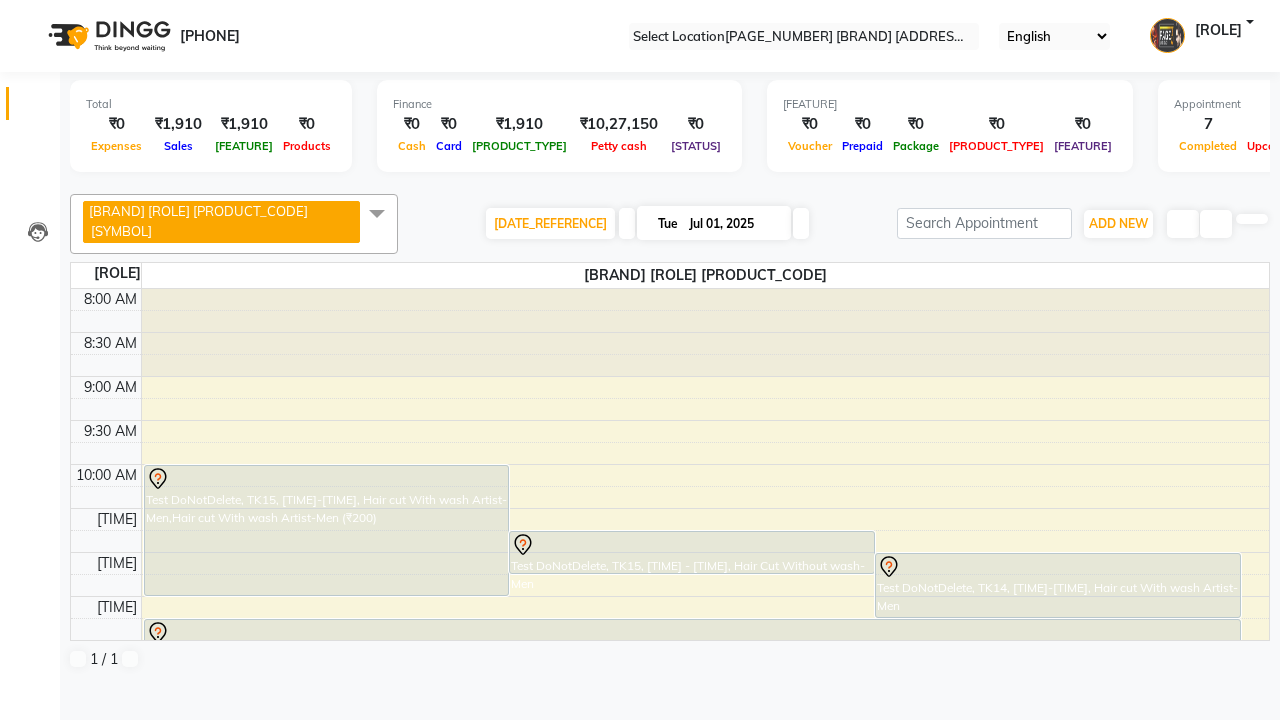 click at bounding box center [31, 8] 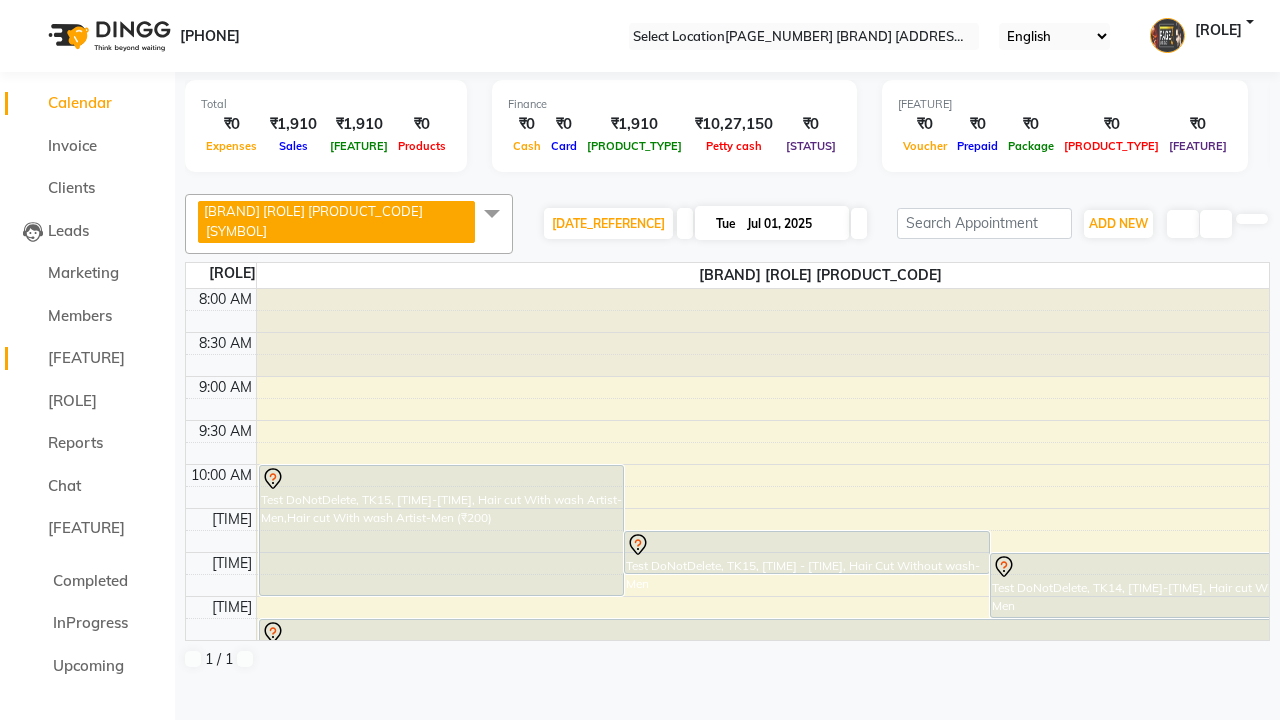 click on "[FEATURE]" at bounding box center (86, 357) 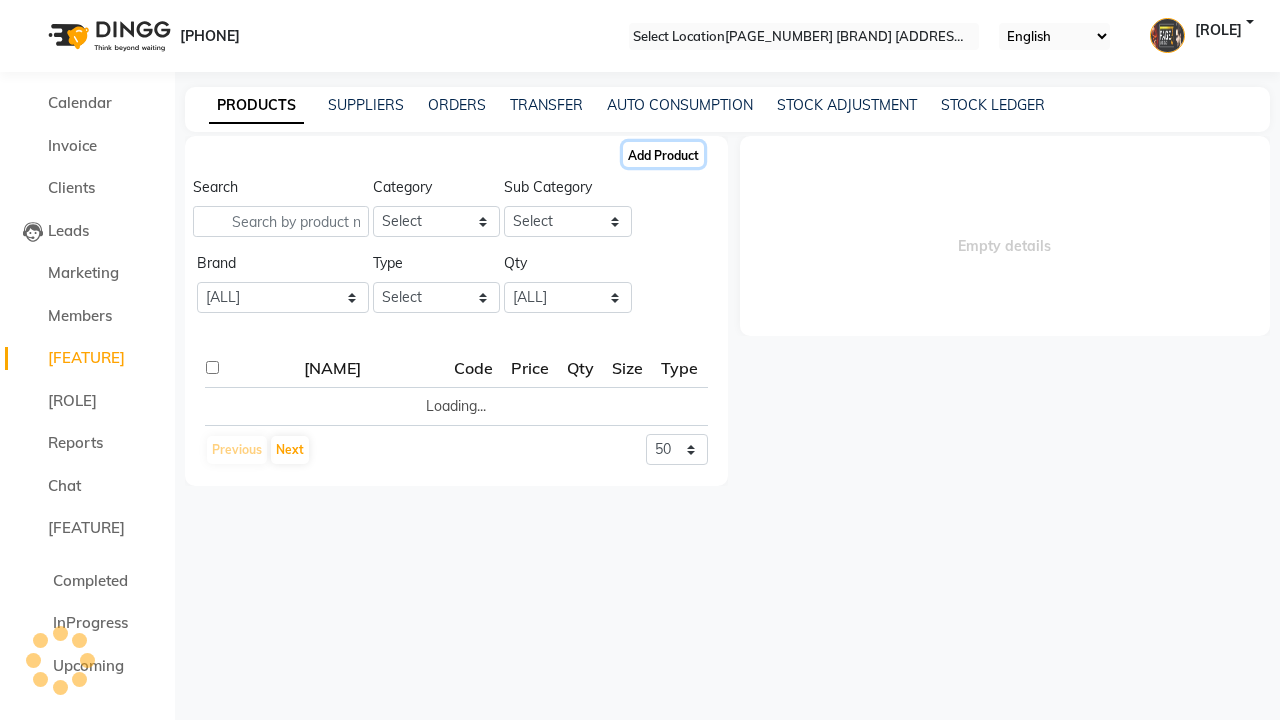 click on "Add Product" at bounding box center (663, 154) 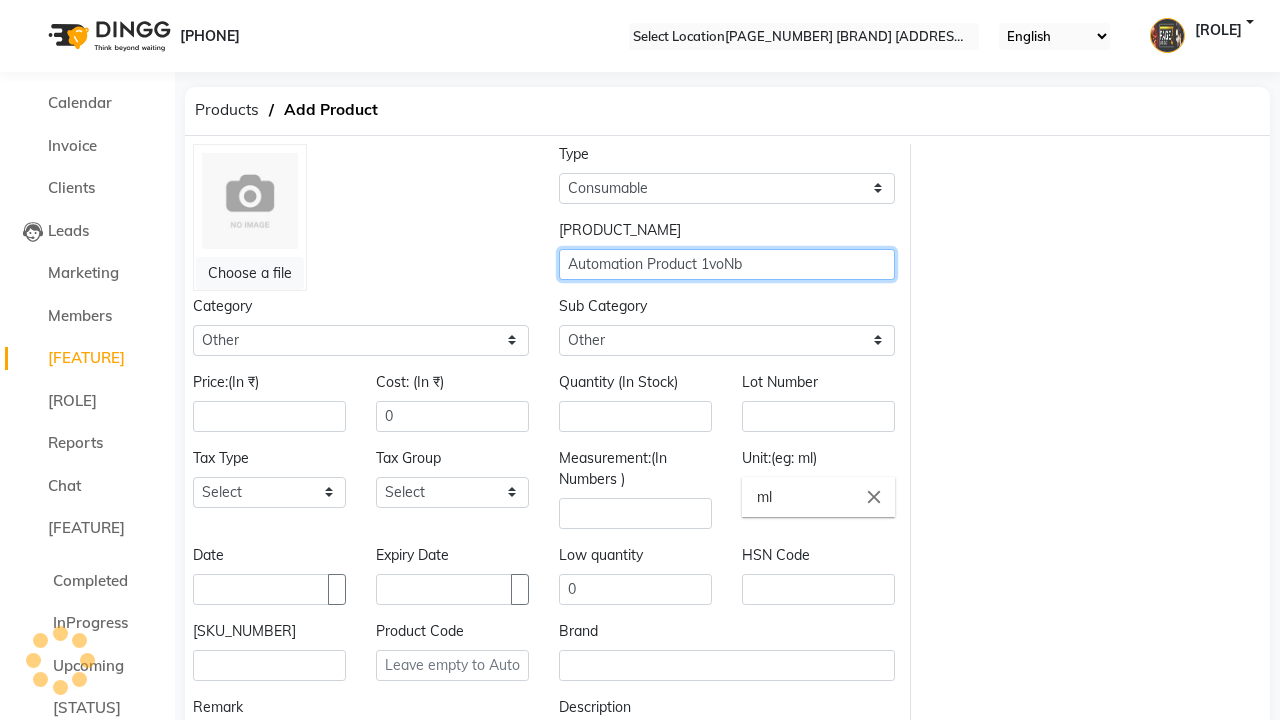 type on "Automation Product 1voNb" 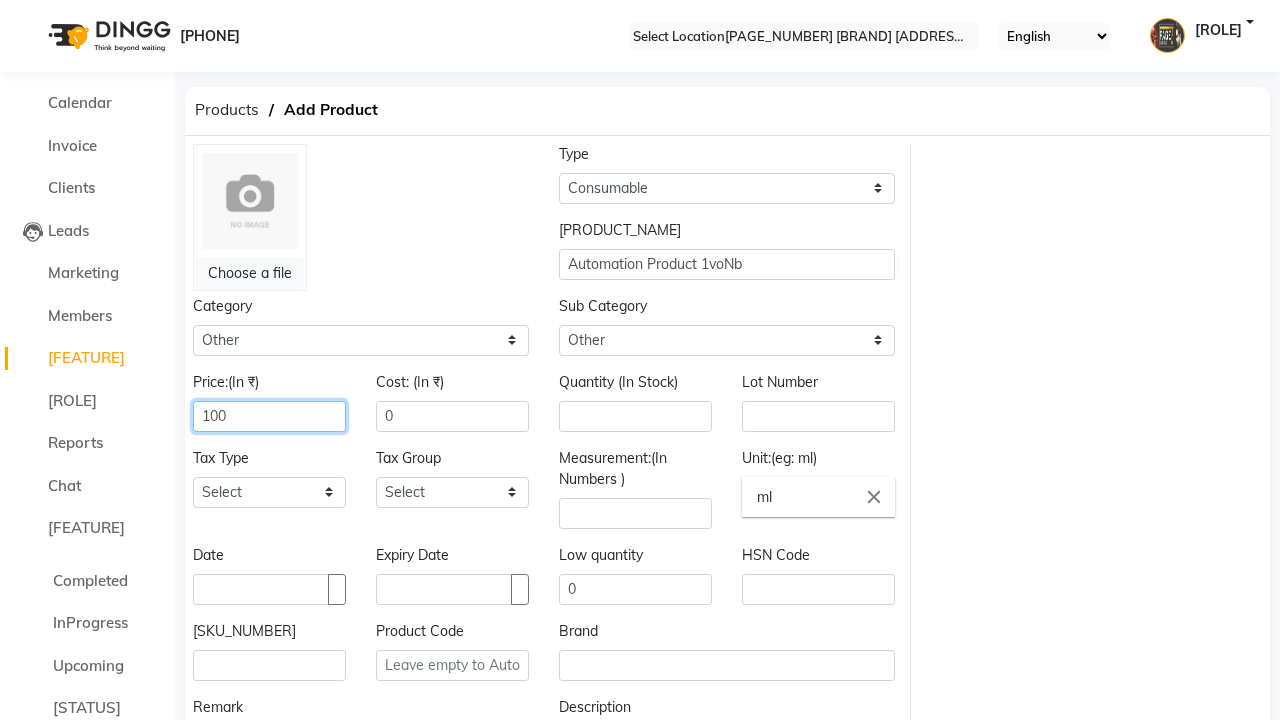 type on "100" 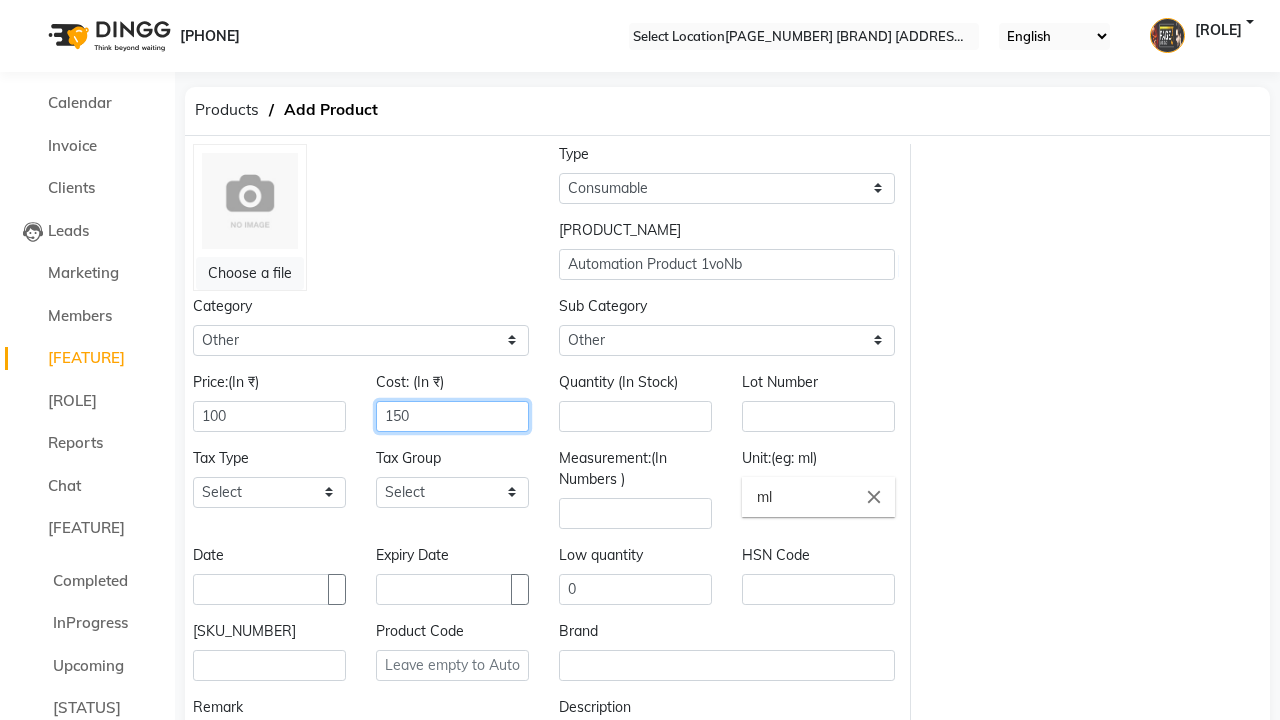 type on "150" 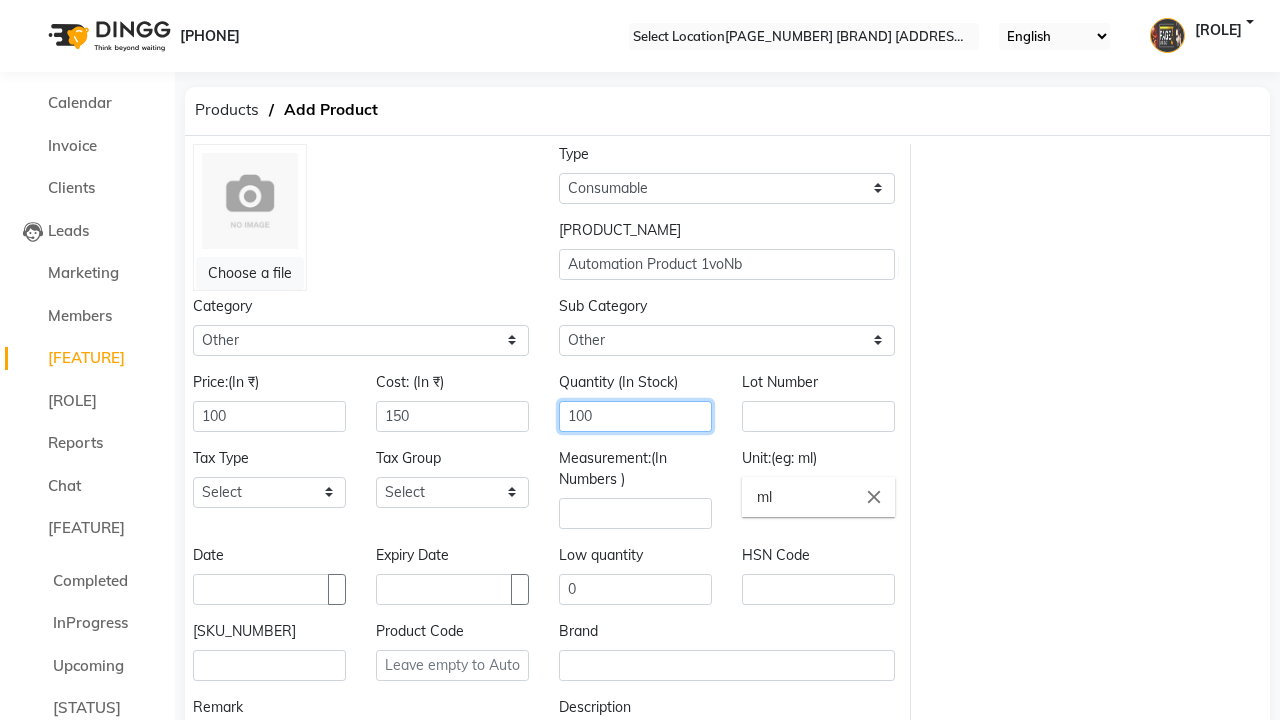 type on "100" 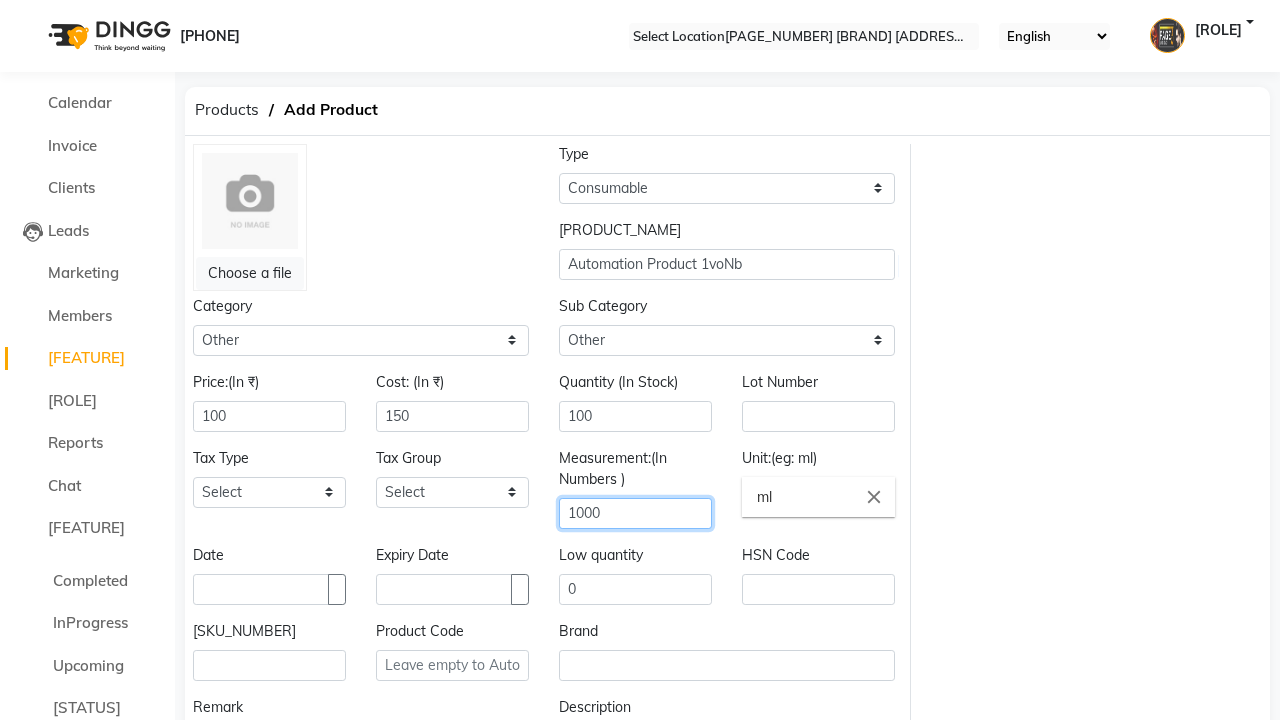 type on "1000" 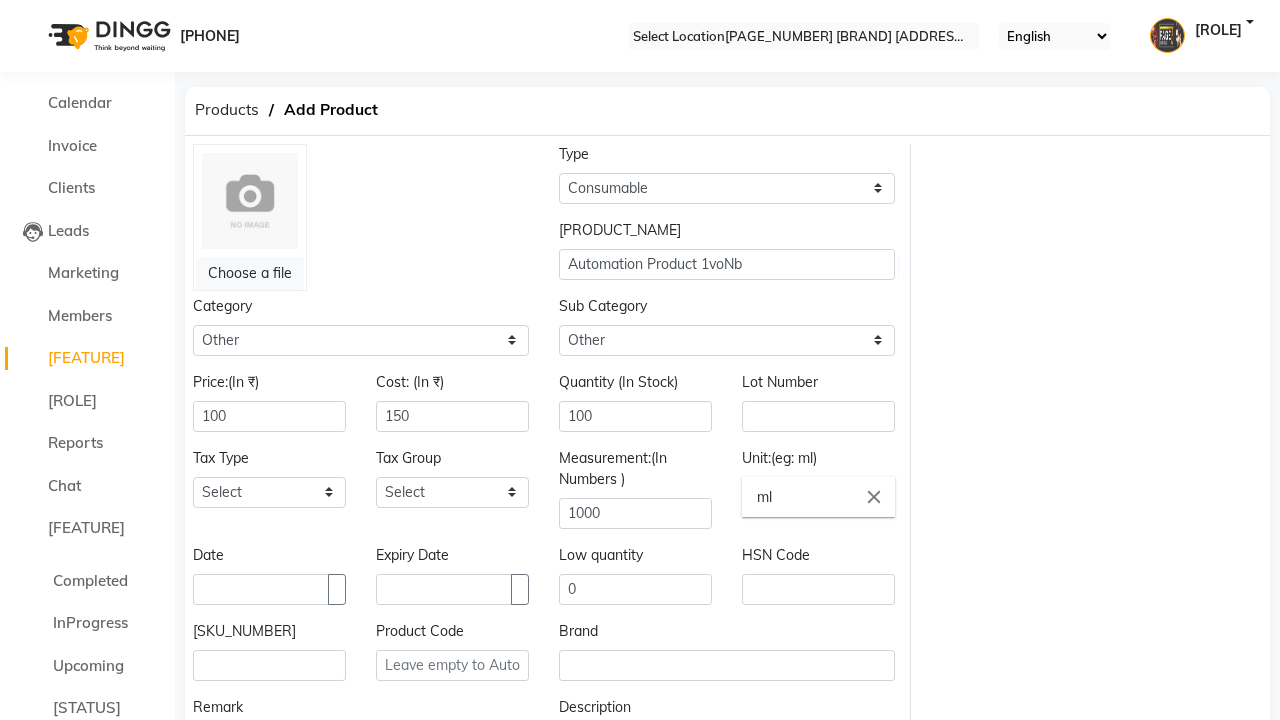 scroll, scrollTop: 17, scrollLeft: 0, axis: vertical 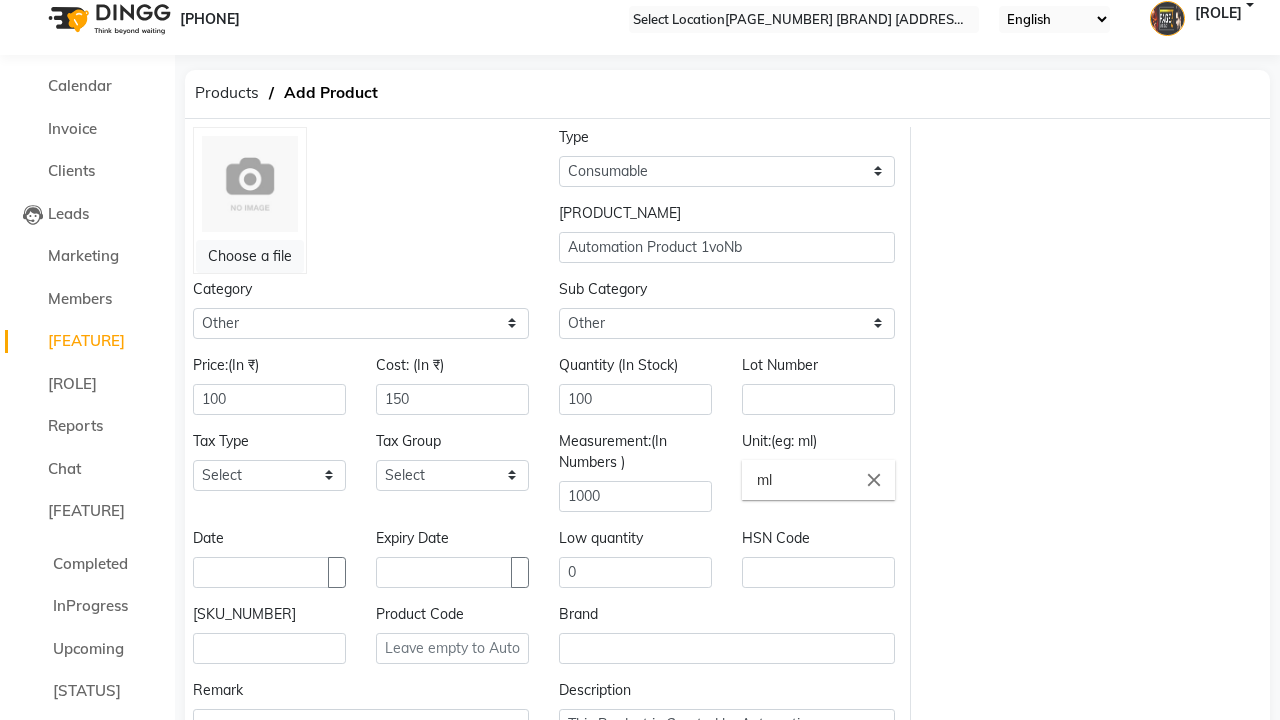 click on "Save" at bounding box center [225, 796] 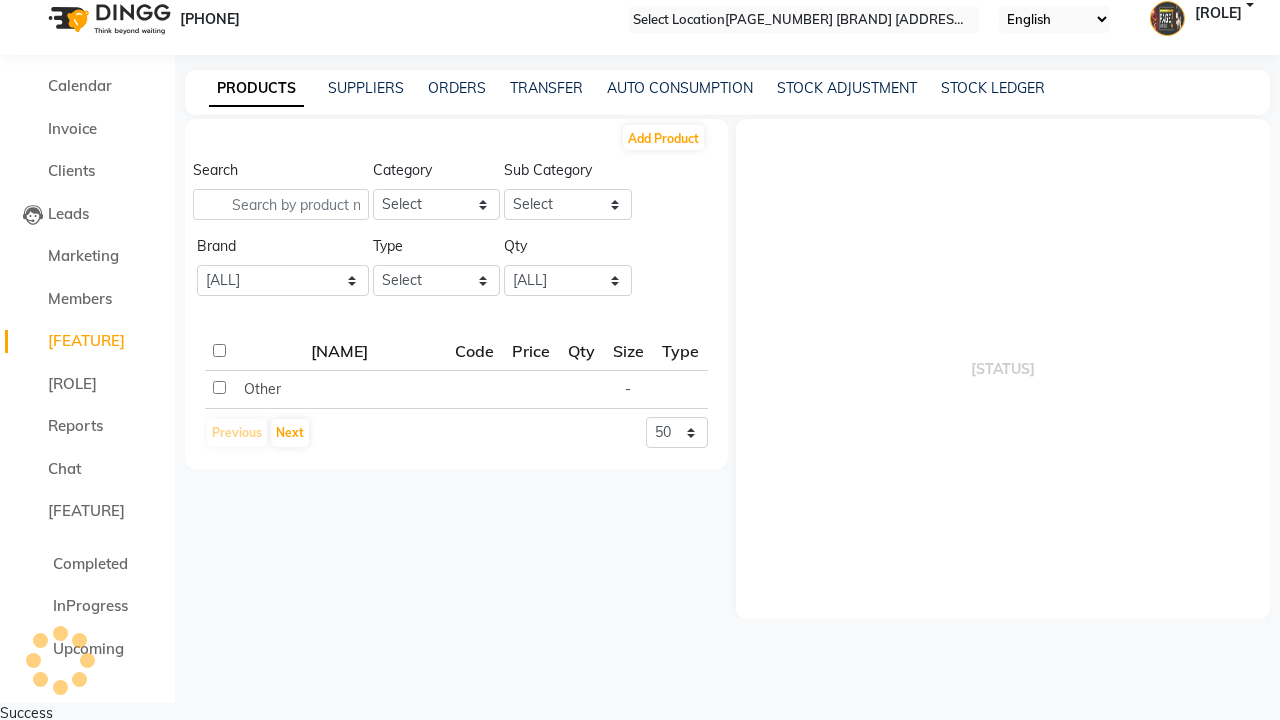 scroll, scrollTop: 0, scrollLeft: 0, axis: both 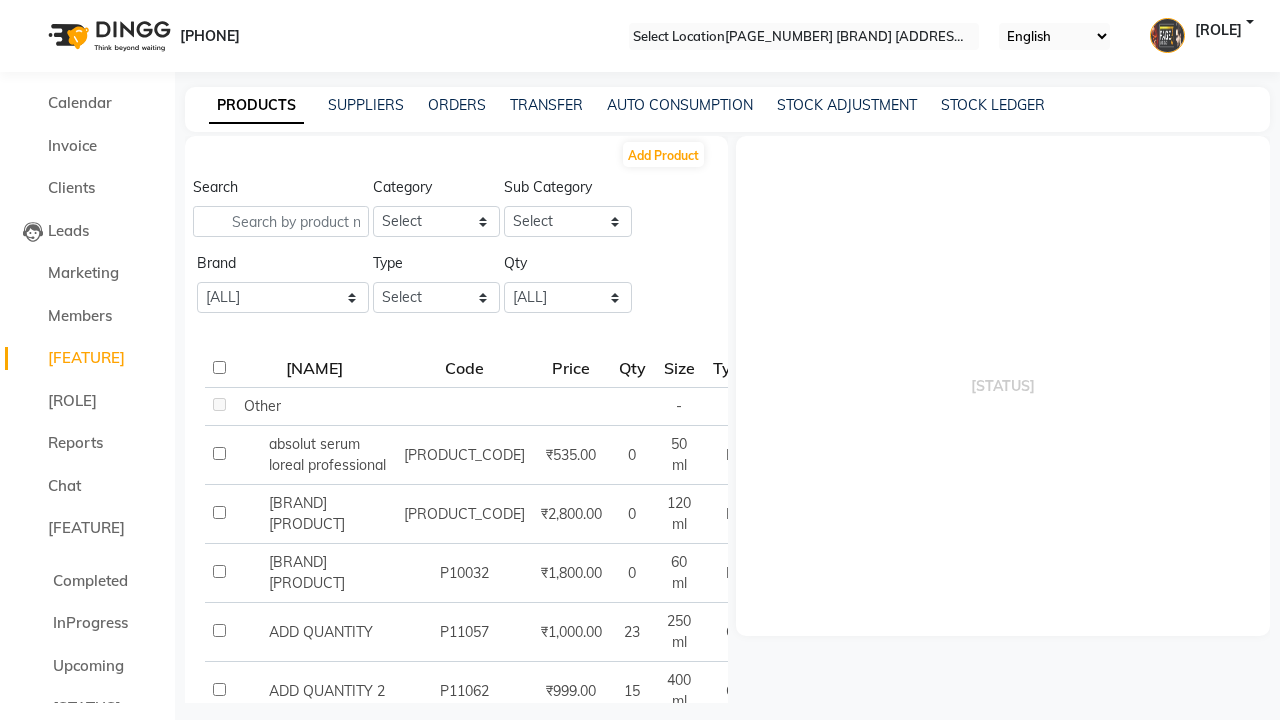 click on "Product added successfully!" at bounding box center [640, 764] 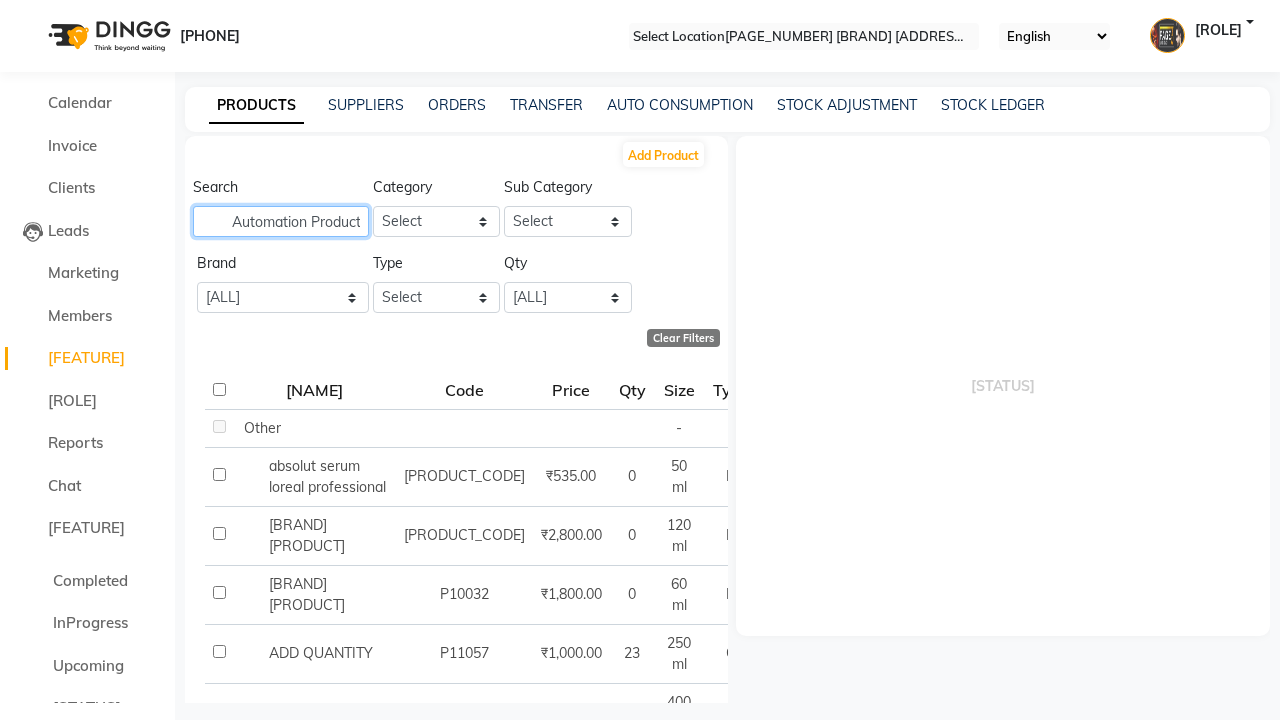 scroll, scrollTop: 0, scrollLeft: 46, axis: horizontal 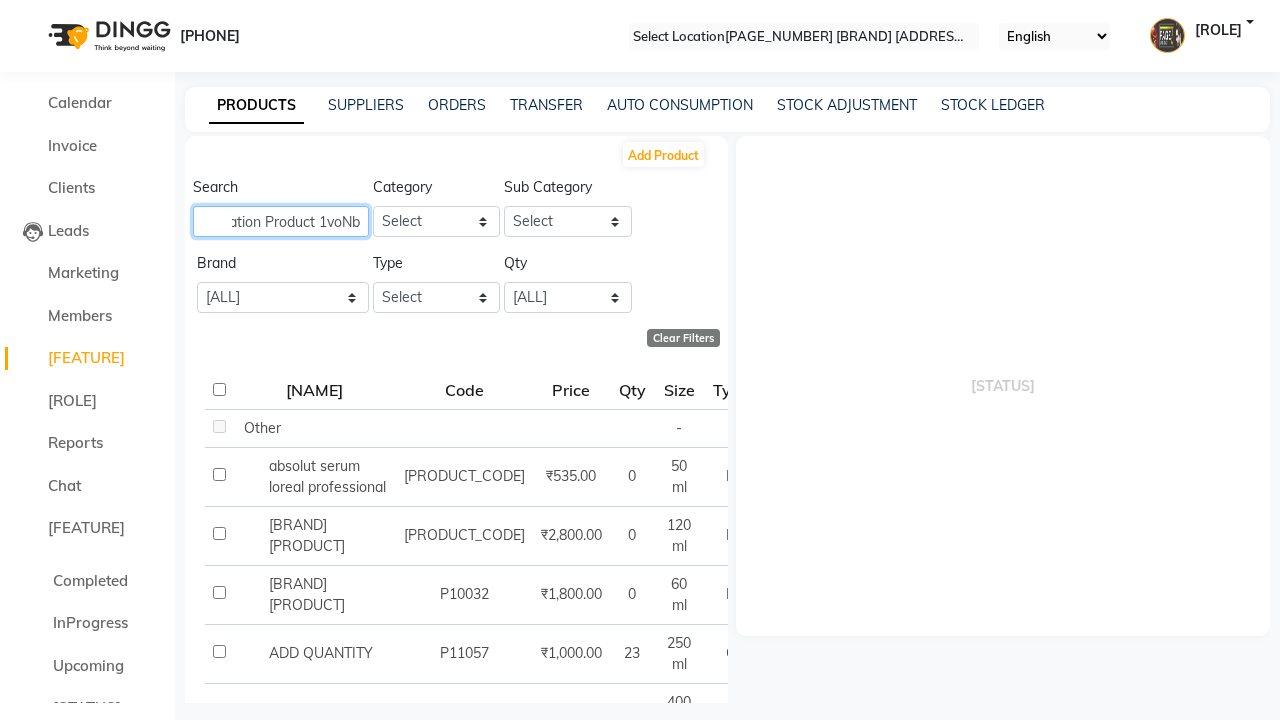type on "Automation Product 1voNb" 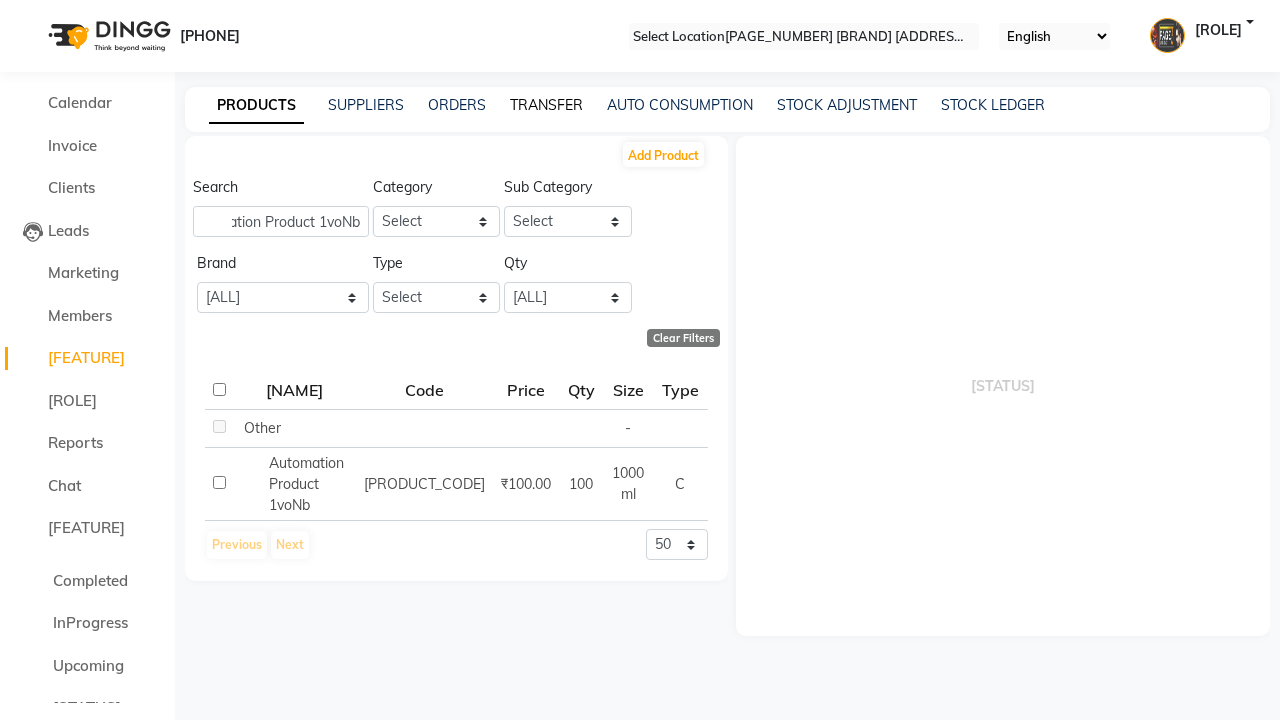 click on "TRANSFER" at bounding box center [546, 105] 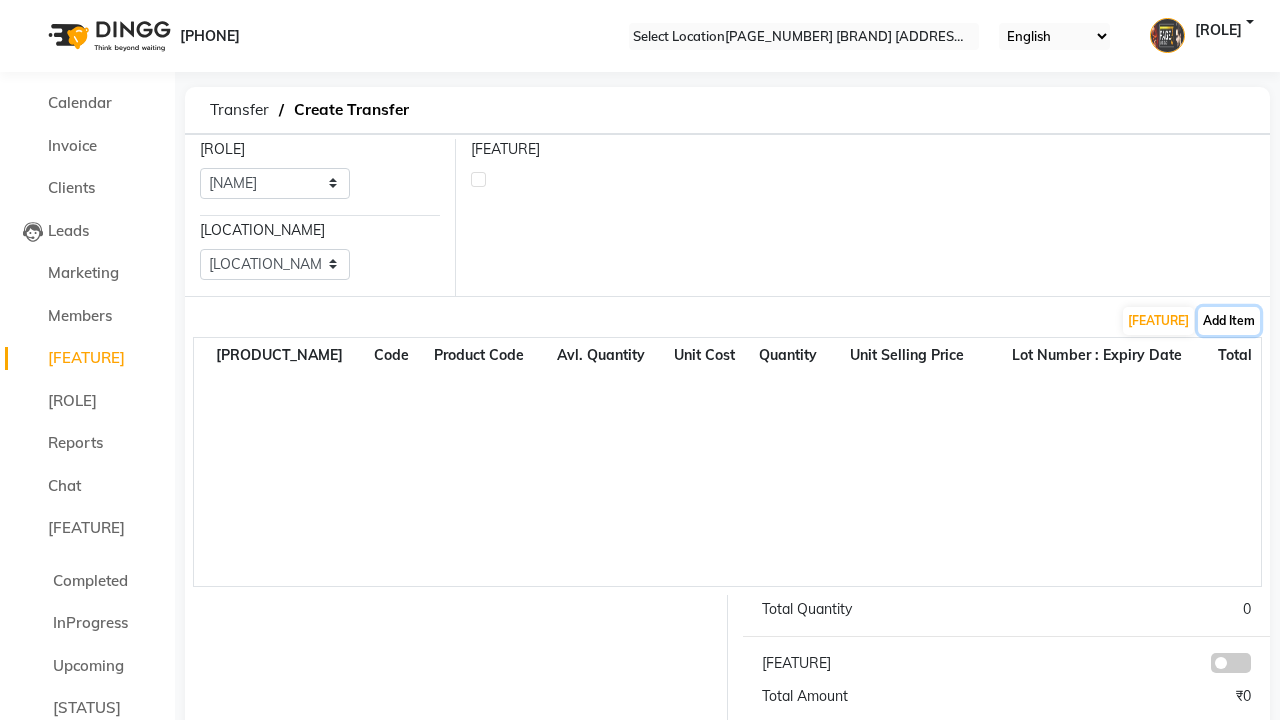 click on "Add Item" at bounding box center [1229, 321] 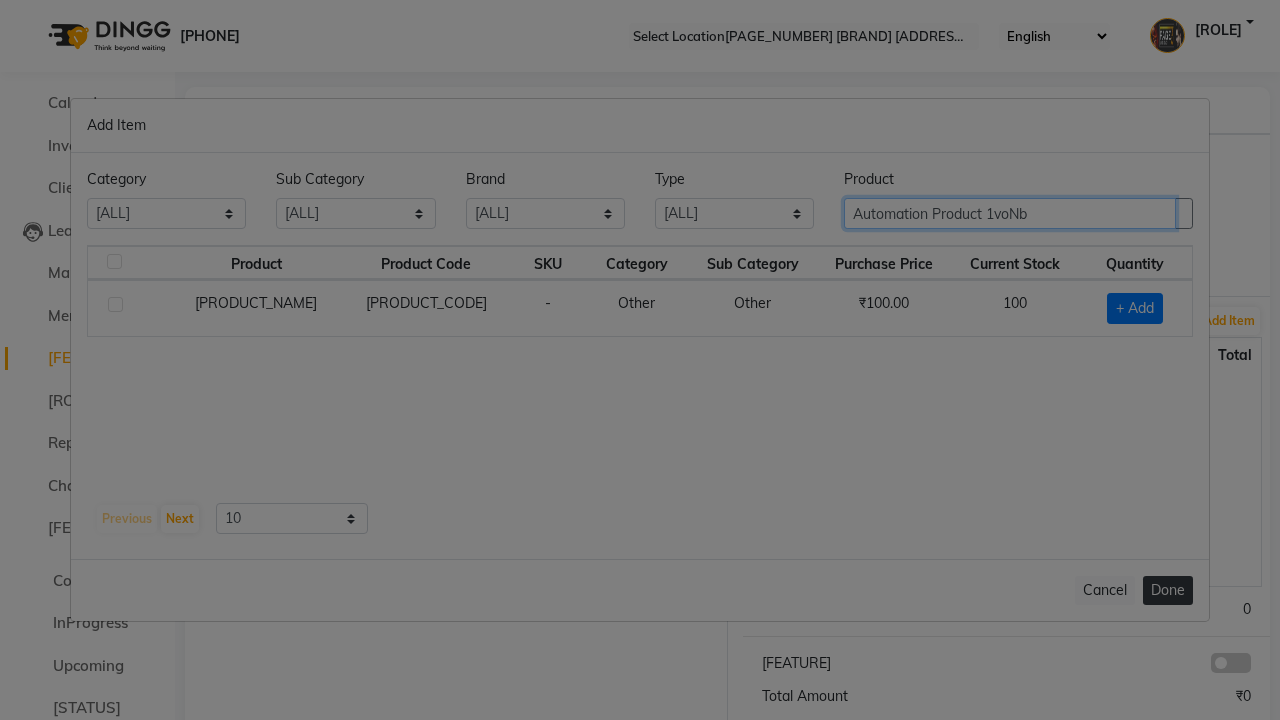 type on "Automation Product 1voNb" 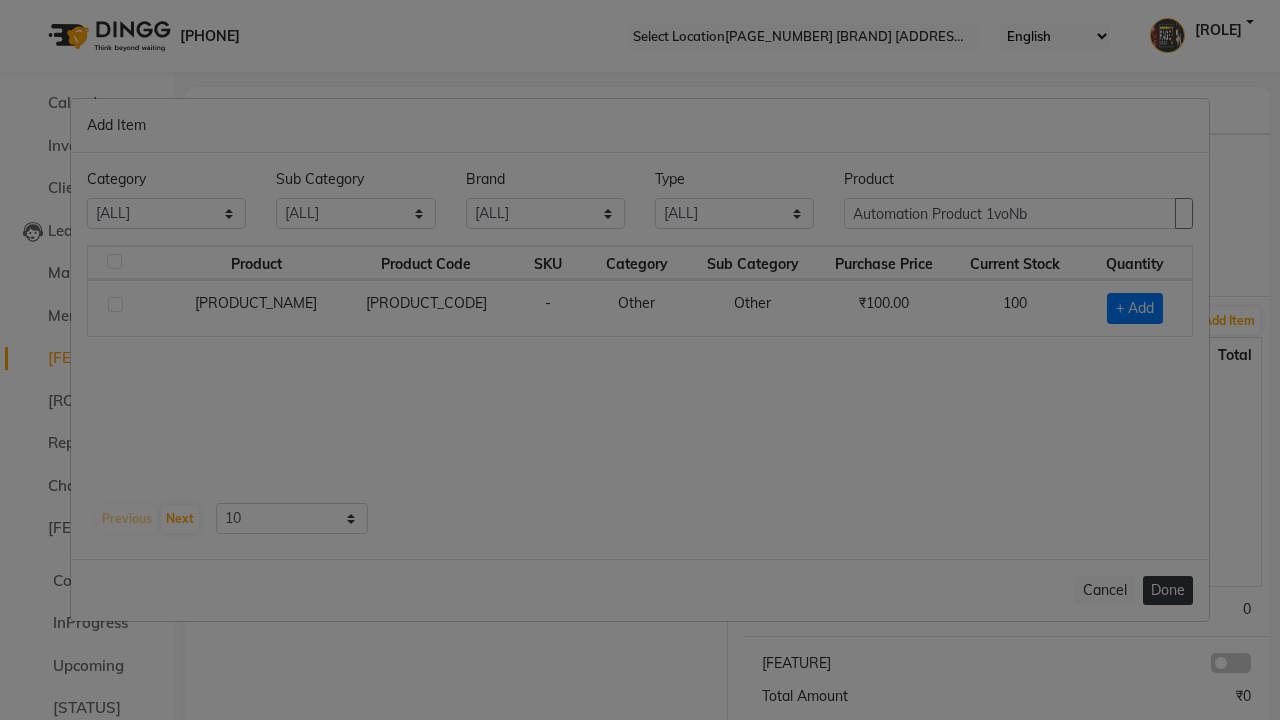 click on "+ Add" at bounding box center (1135, 308) 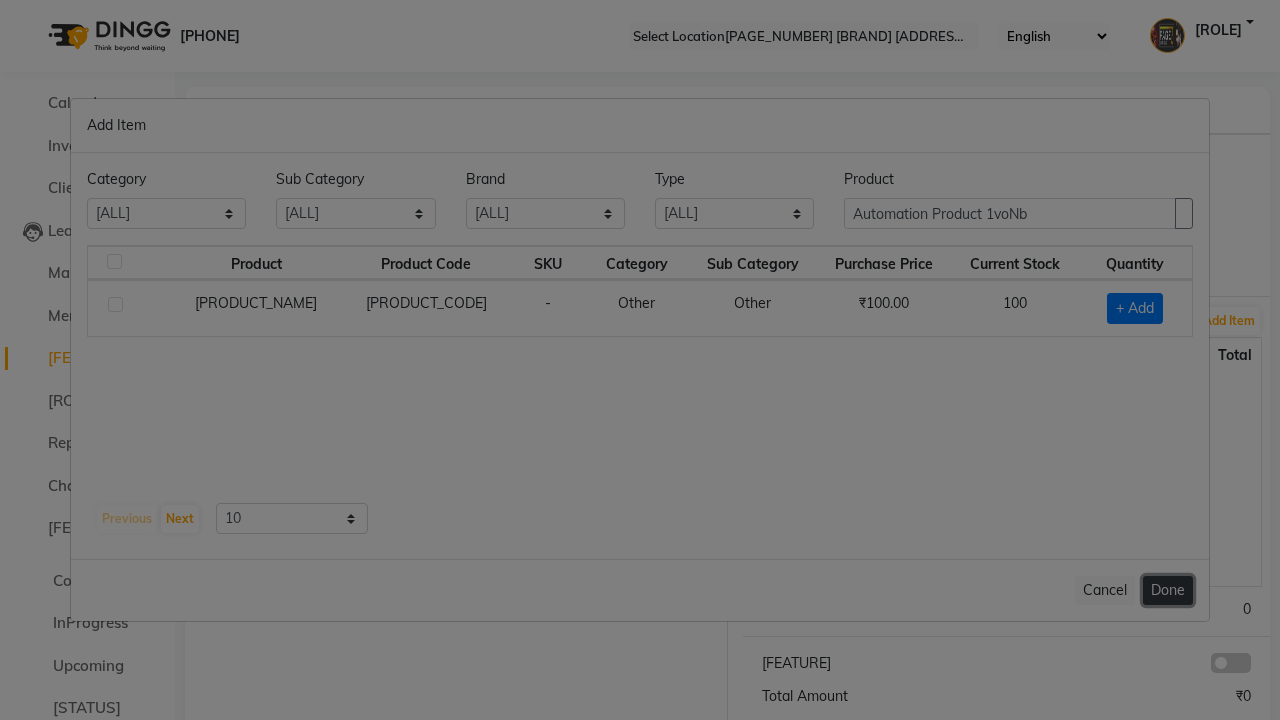 click on "Done" at bounding box center [1168, 590] 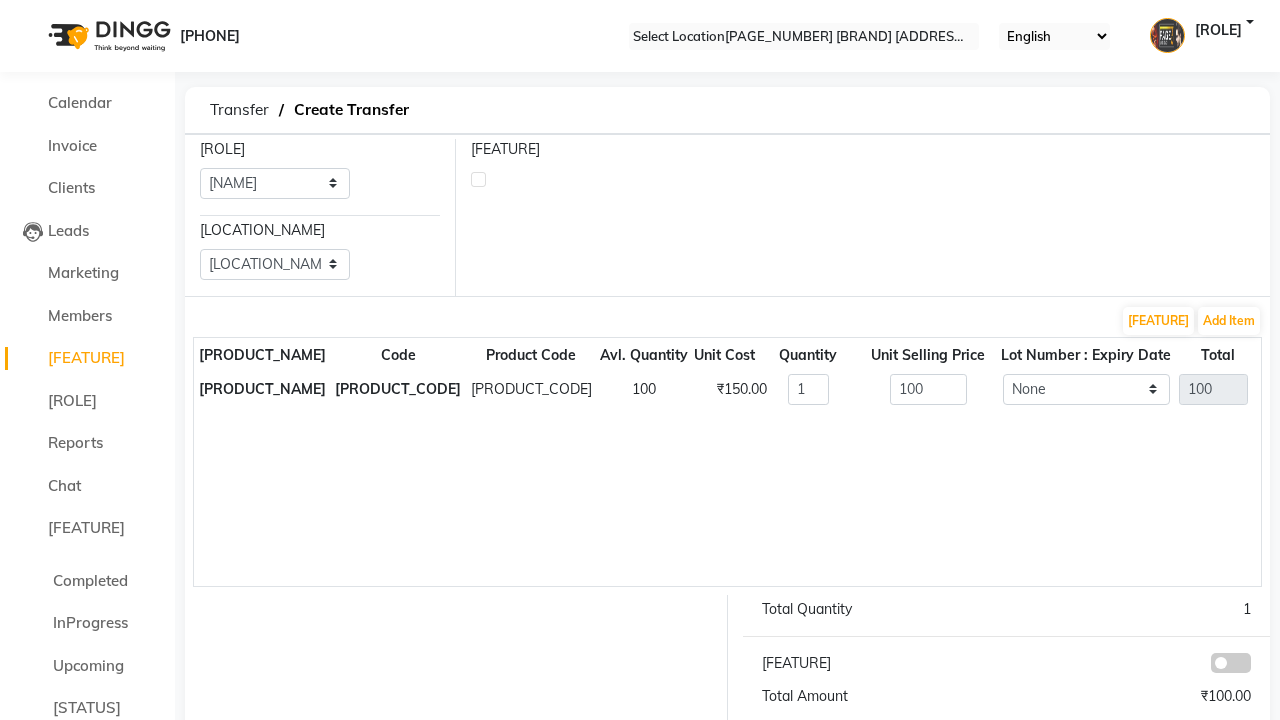 click on "Create" at bounding box center (1216, 758) 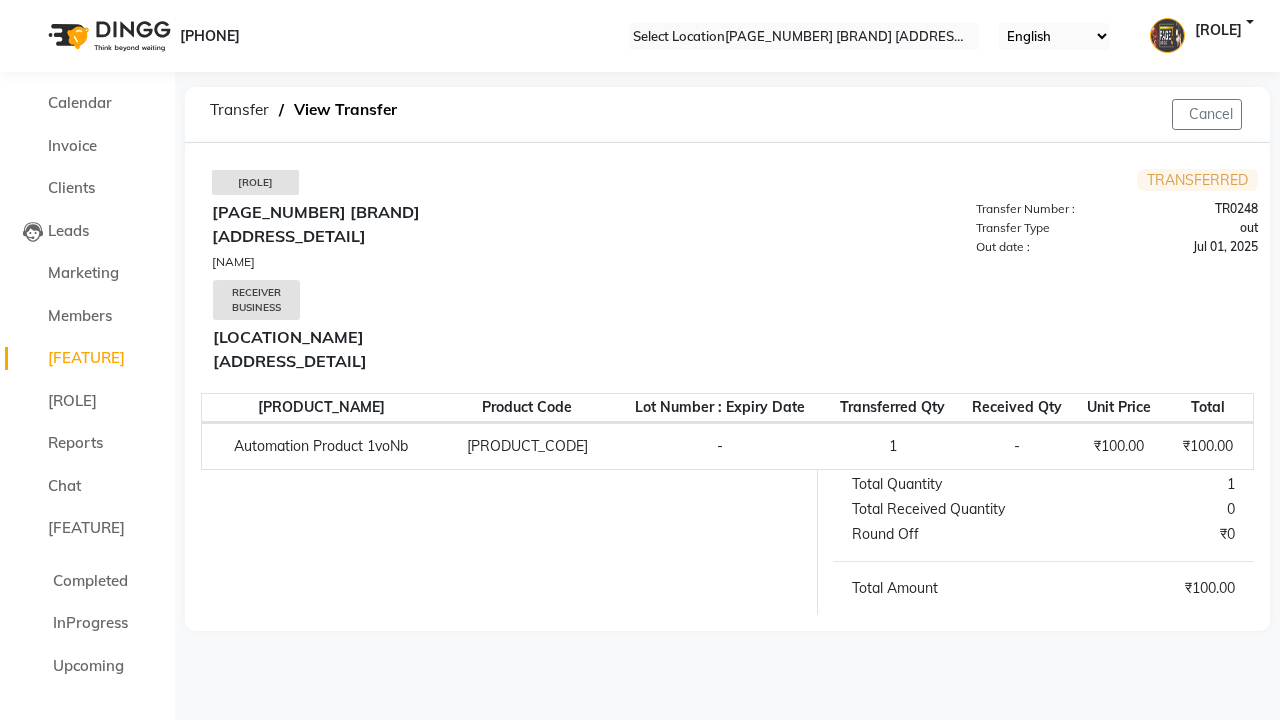 click on "Success" at bounding box center [640, 751] 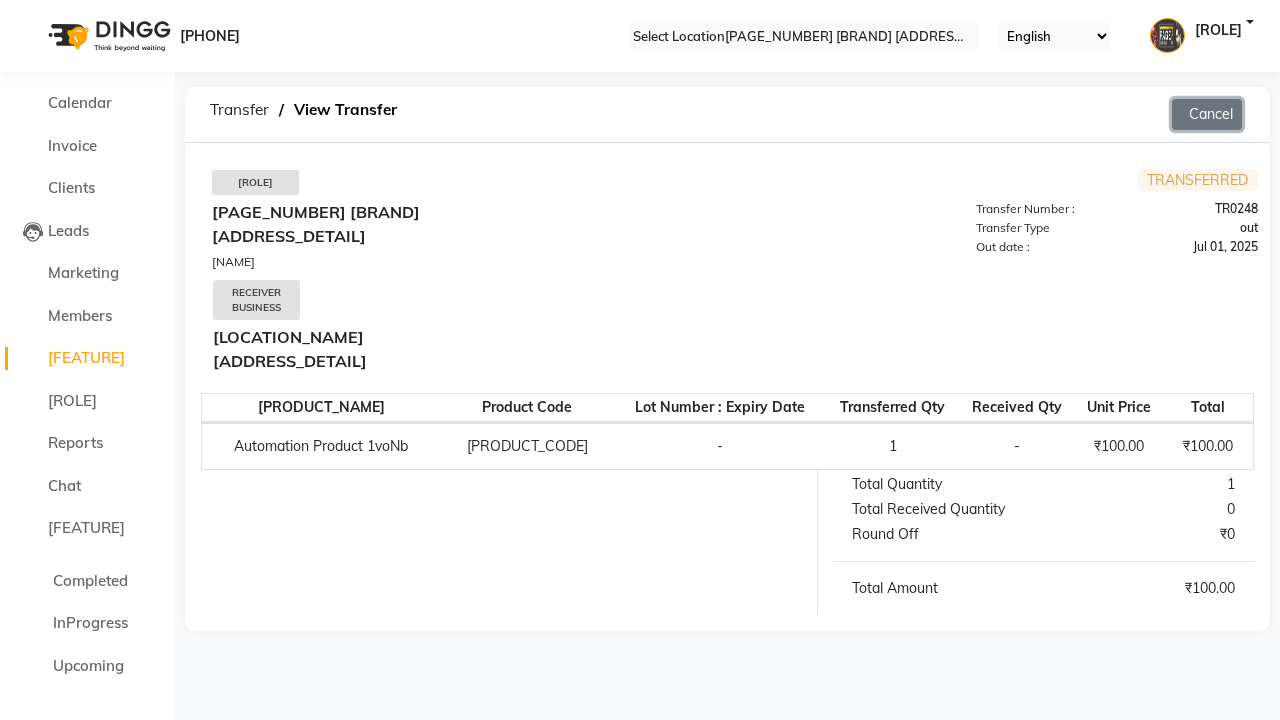 click on "Cancel" at bounding box center (1207, 114) 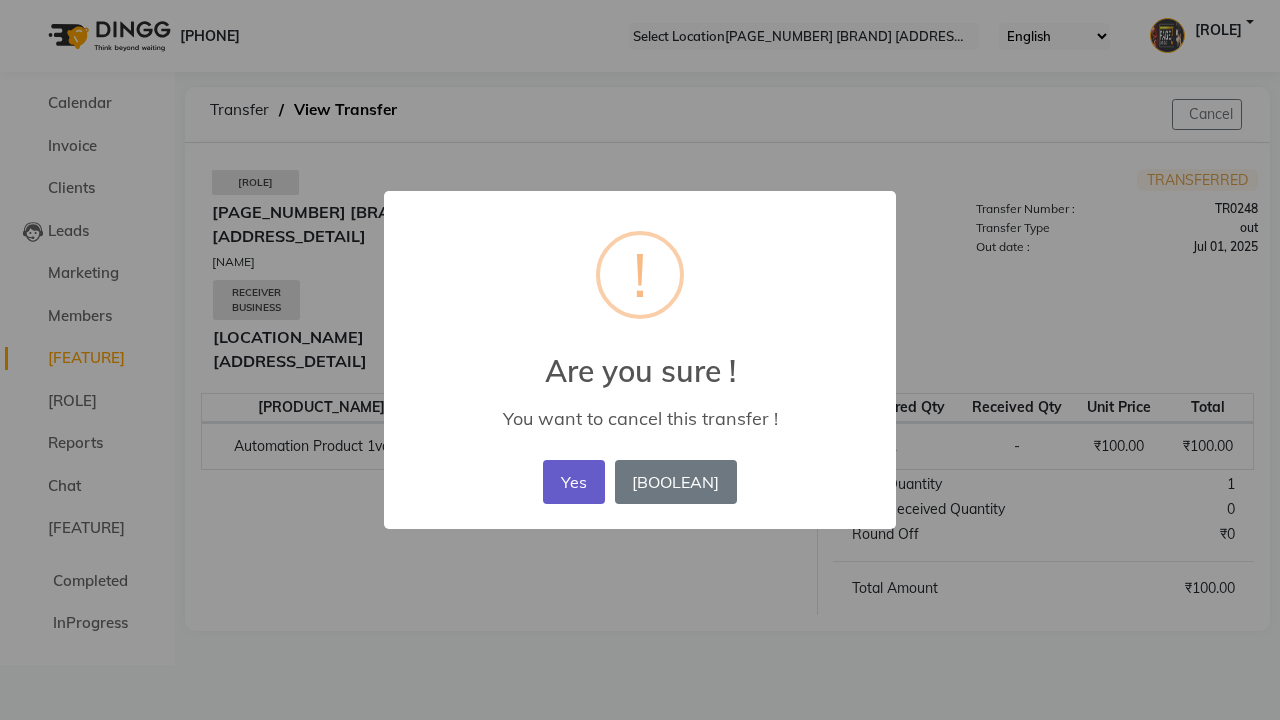 click on "Yes" at bounding box center (573, 482) 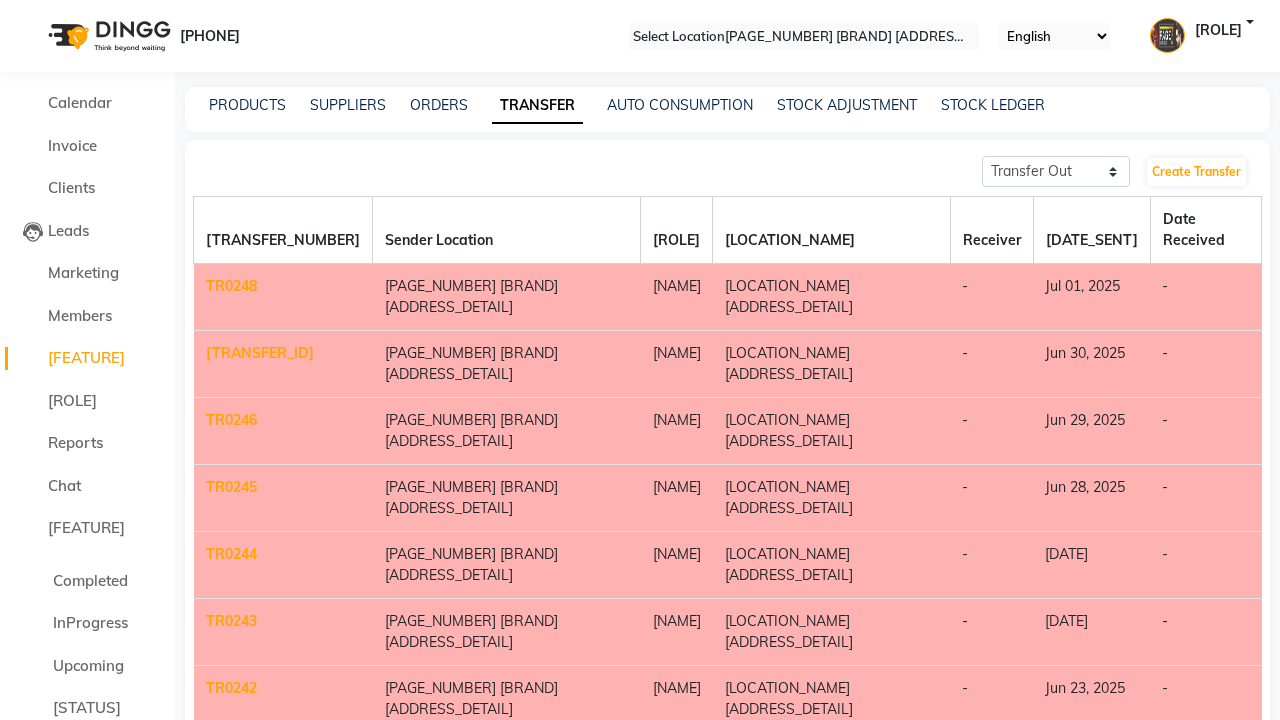 click on "Success" at bounding box center [640, 1058] 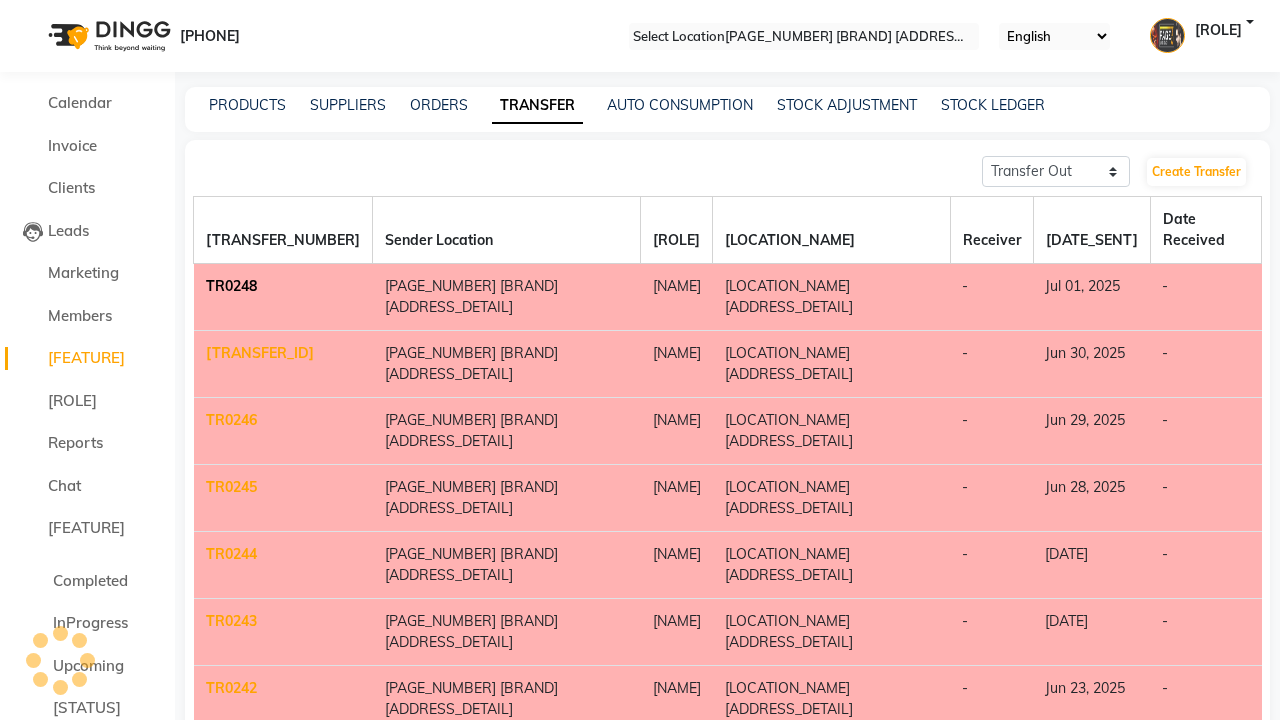 click on "TR0248" at bounding box center [231, 286] 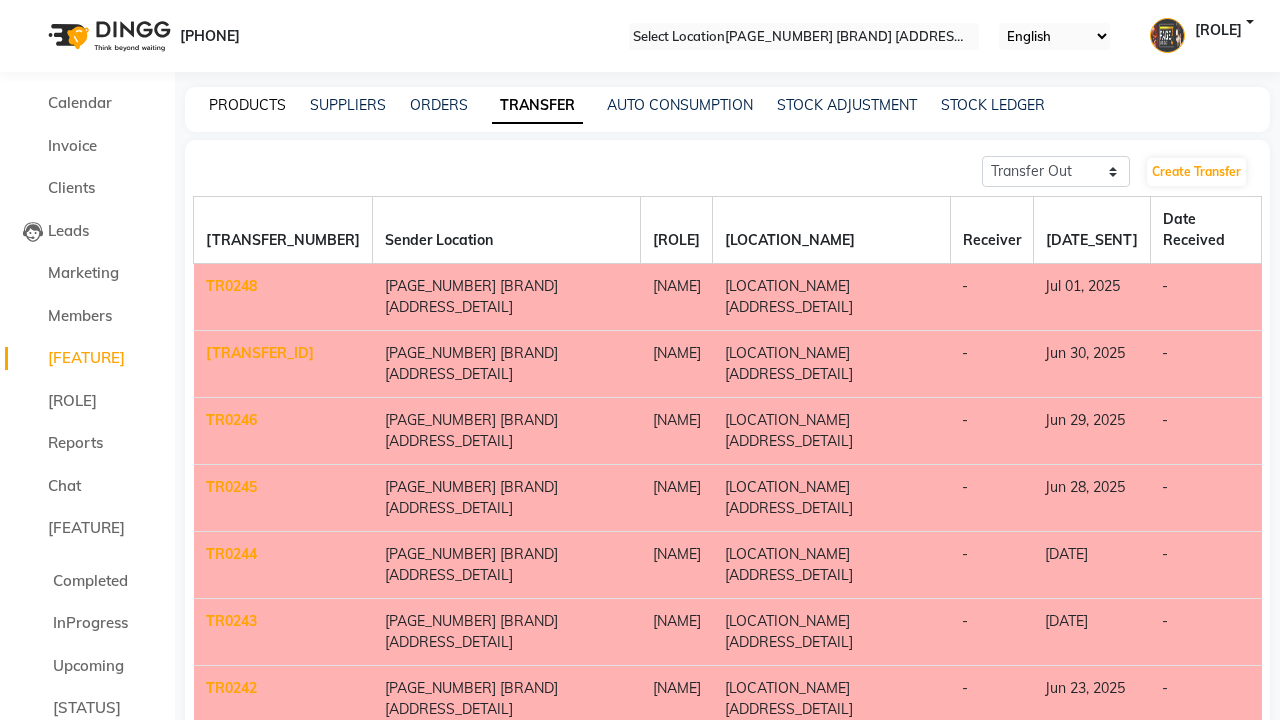 click on "PRODUCTS" at bounding box center [247, 105] 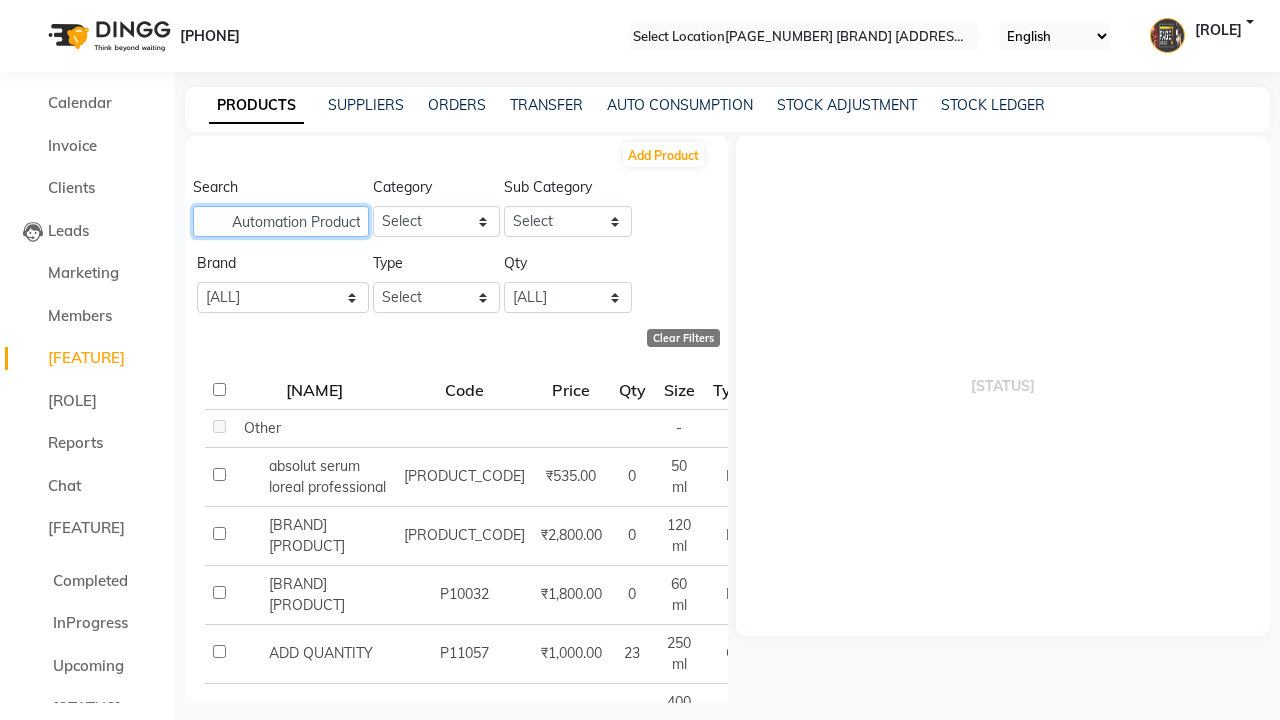 scroll, scrollTop: 0, scrollLeft: 46, axis: horizontal 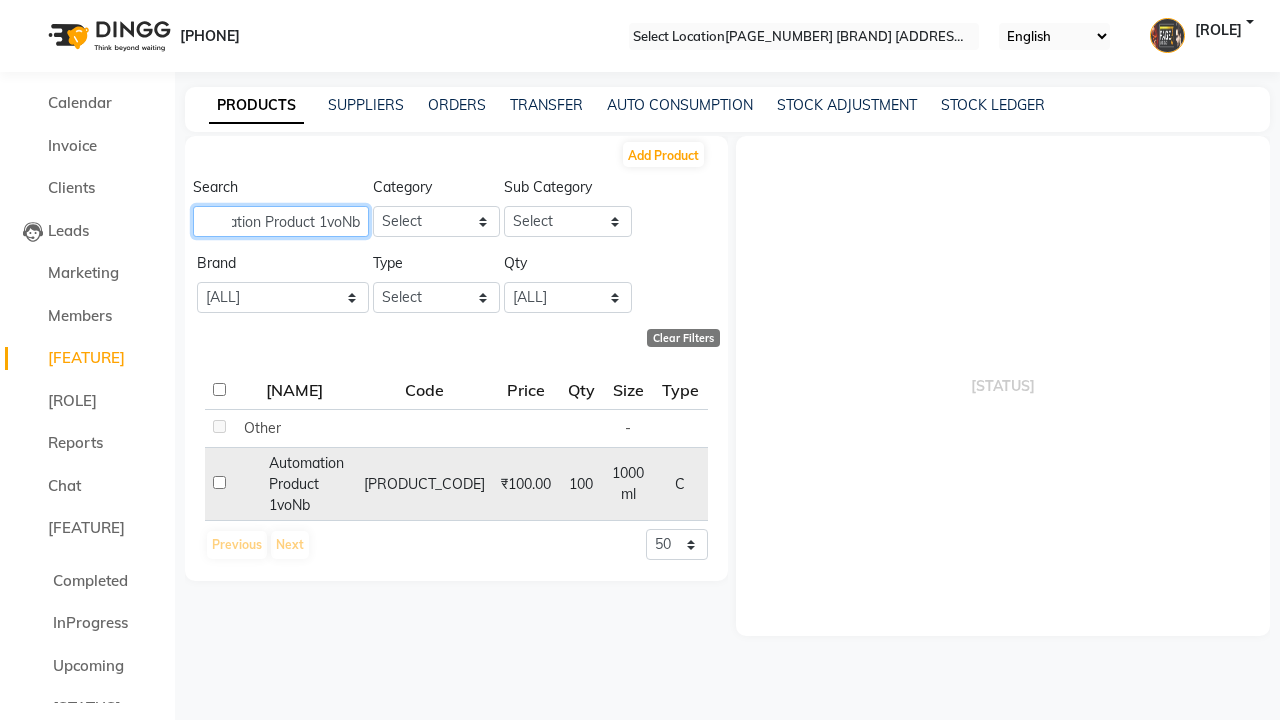 type on "Automation Product 1voNb" 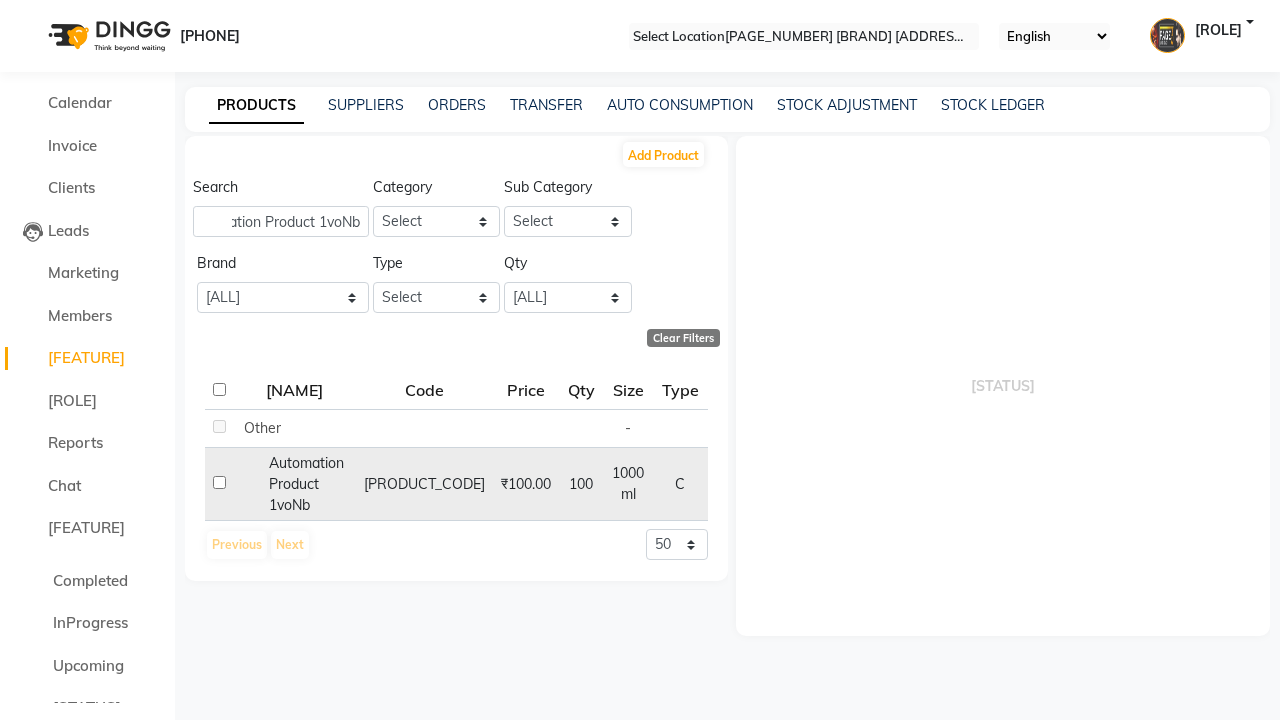 click at bounding box center [219, 426] 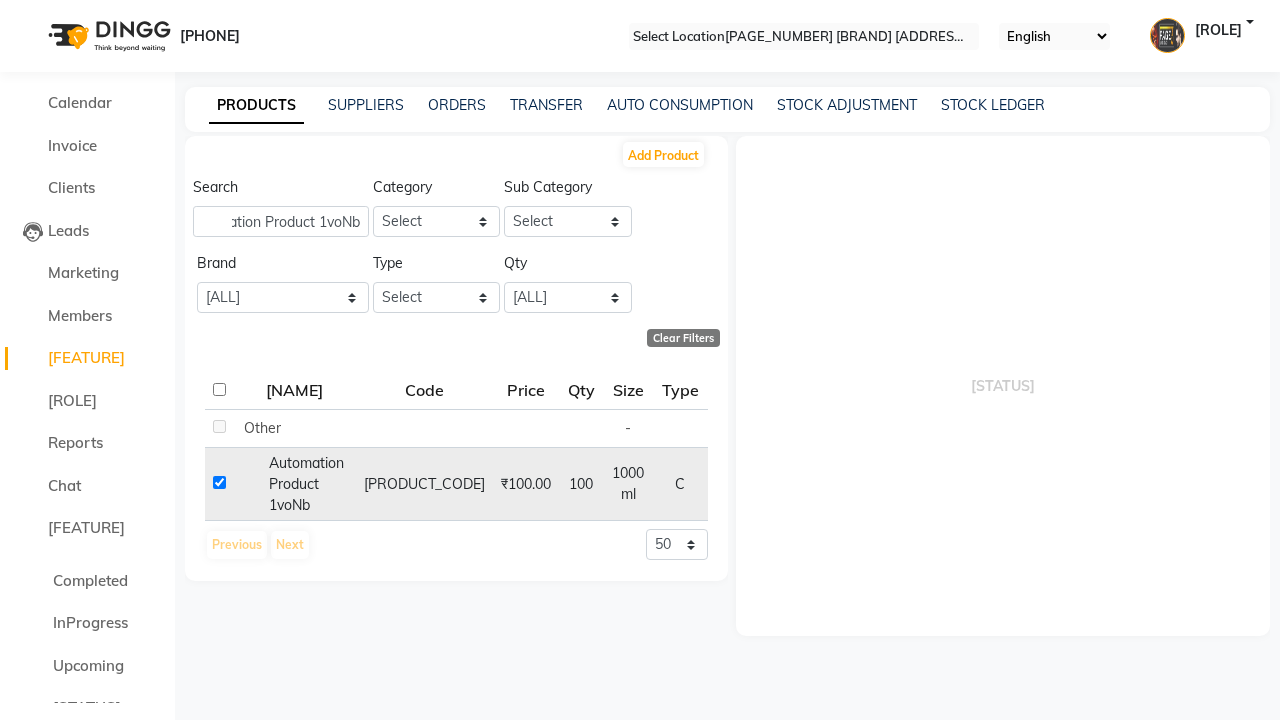checkbox on "[BOOLEAN]" 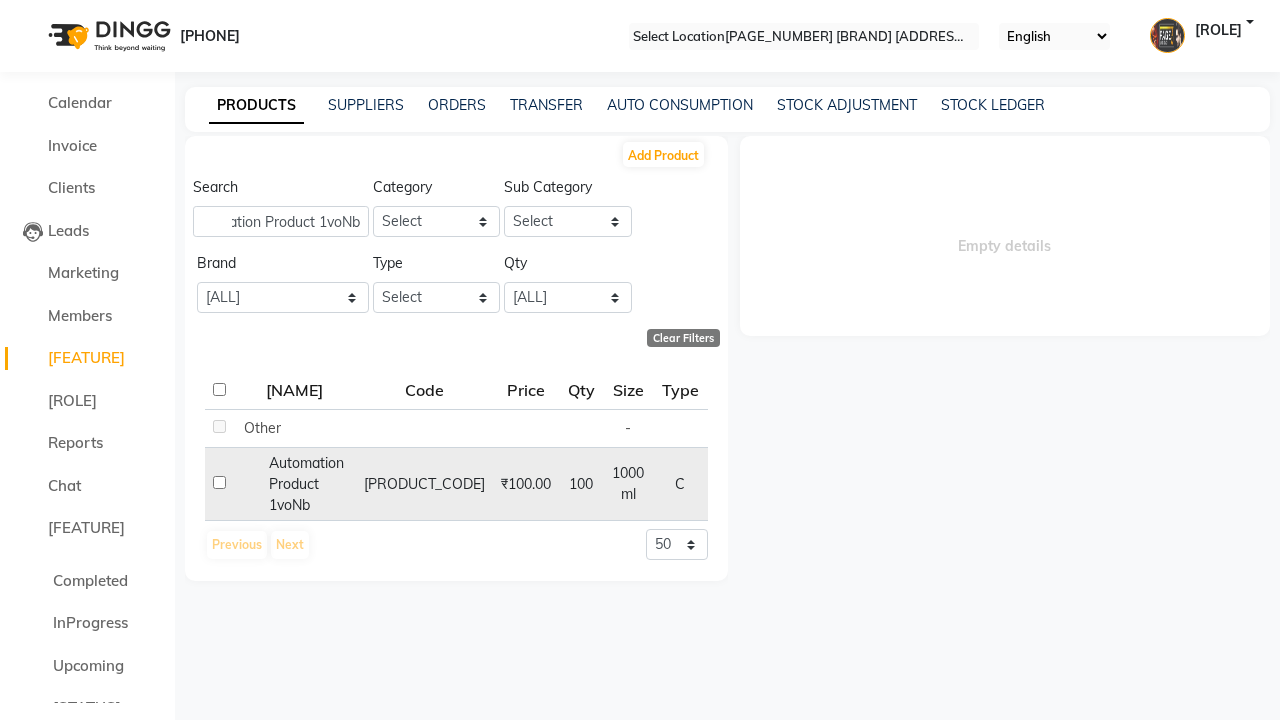 scroll, scrollTop: 0, scrollLeft: 0, axis: both 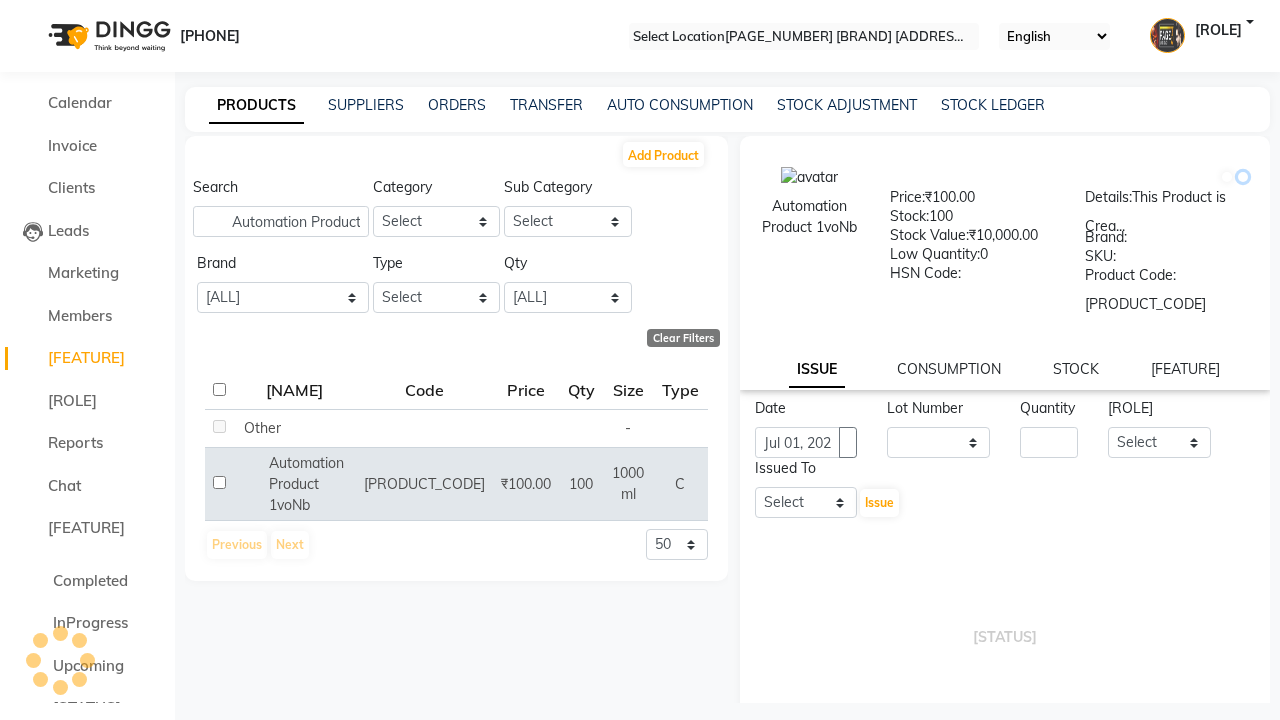 click at bounding box center (1243, 177) 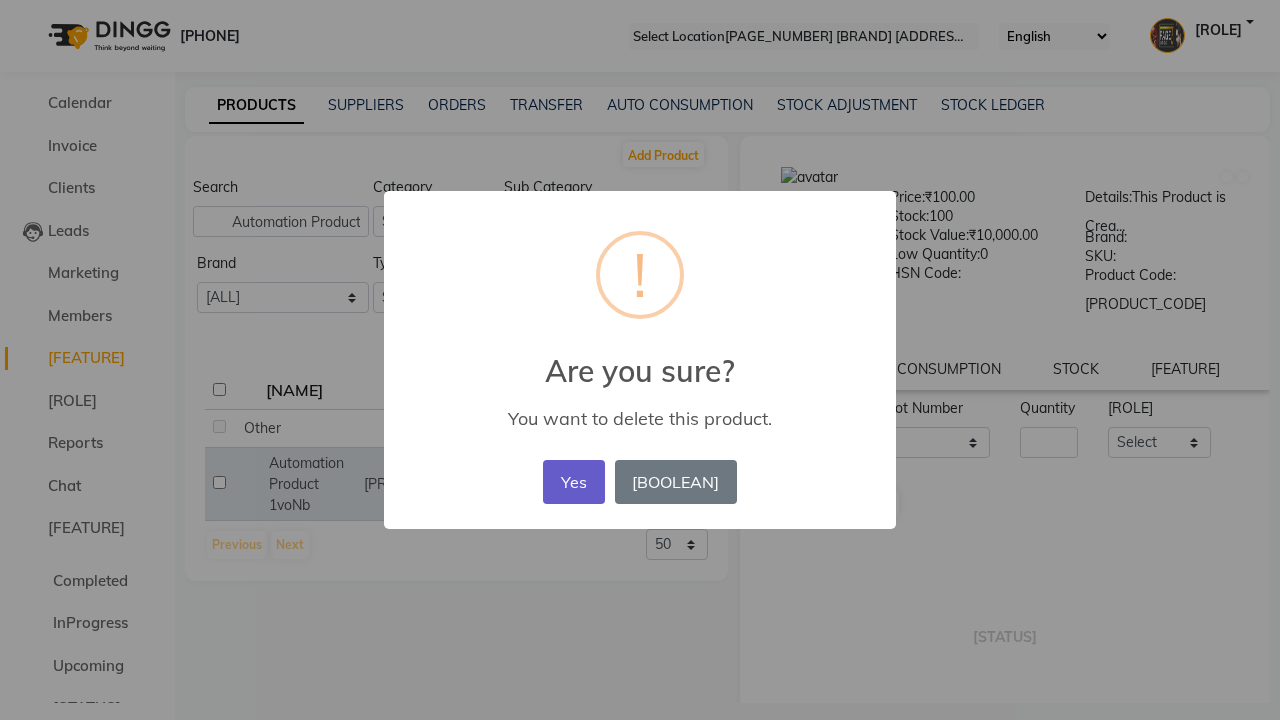 click on "Yes" at bounding box center (573, 482) 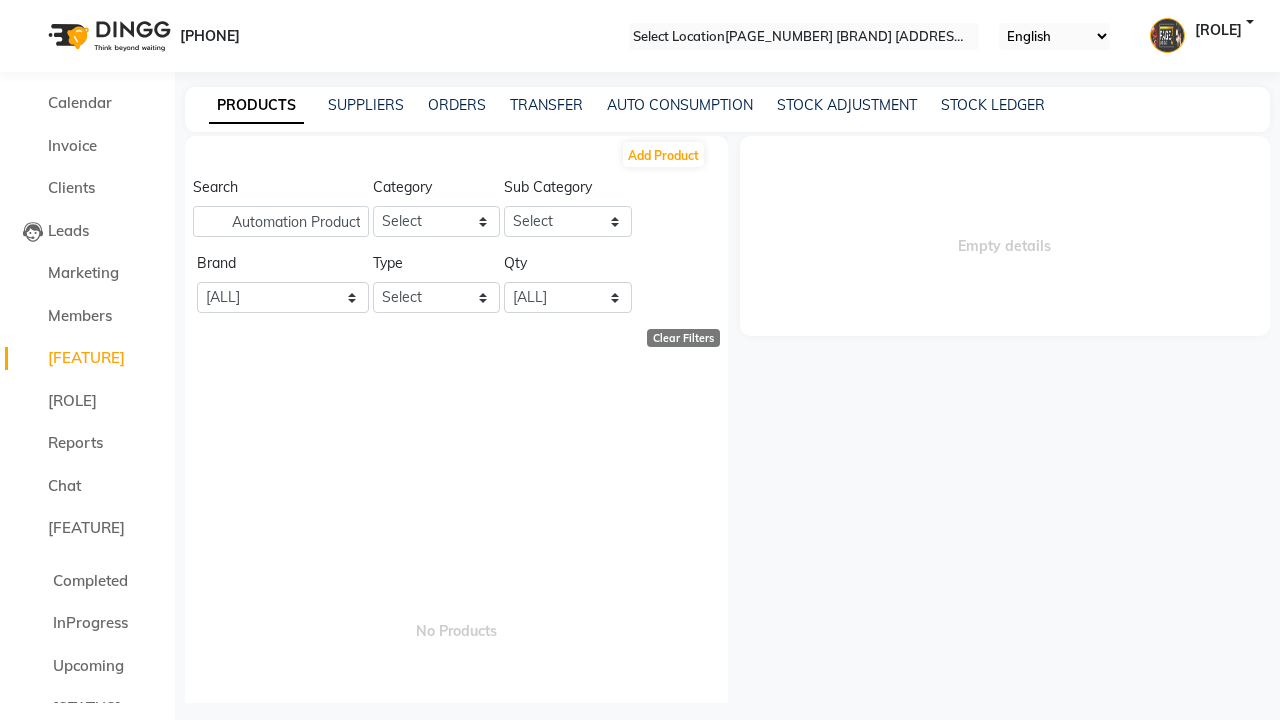 click on "Product deleted successfully!" at bounding box center (640, 764) 